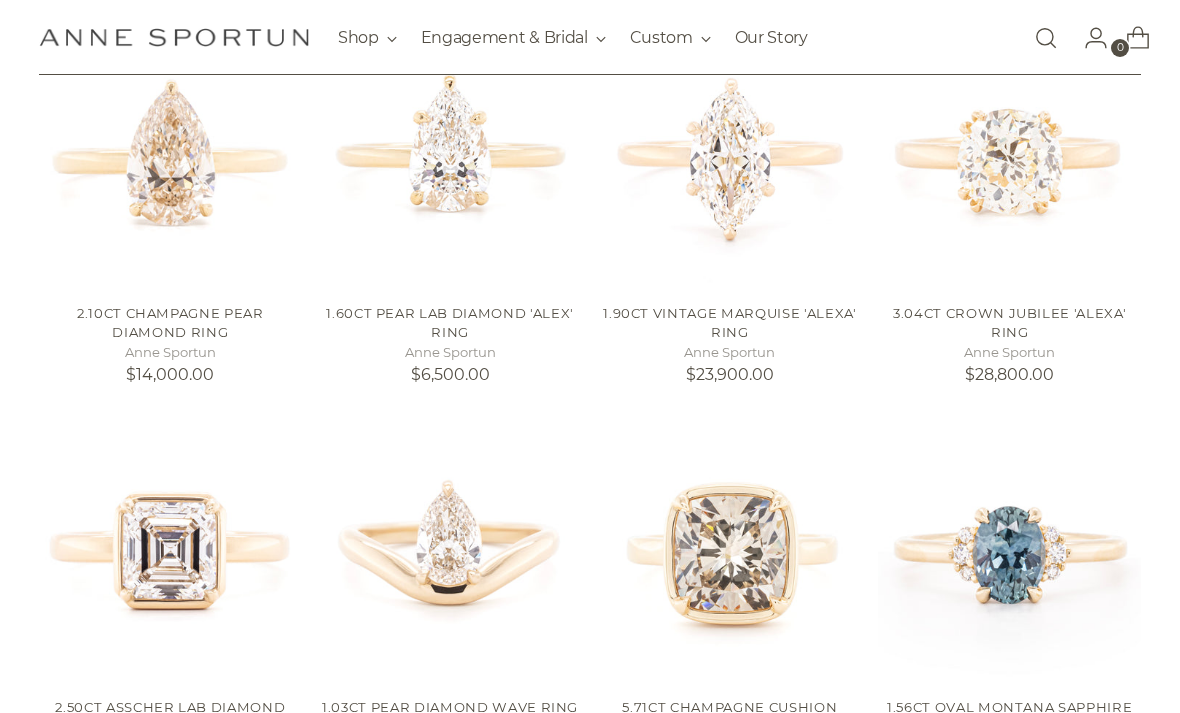 scroll, scrollTop: 457, scrollLeft: 0, axis: vertical 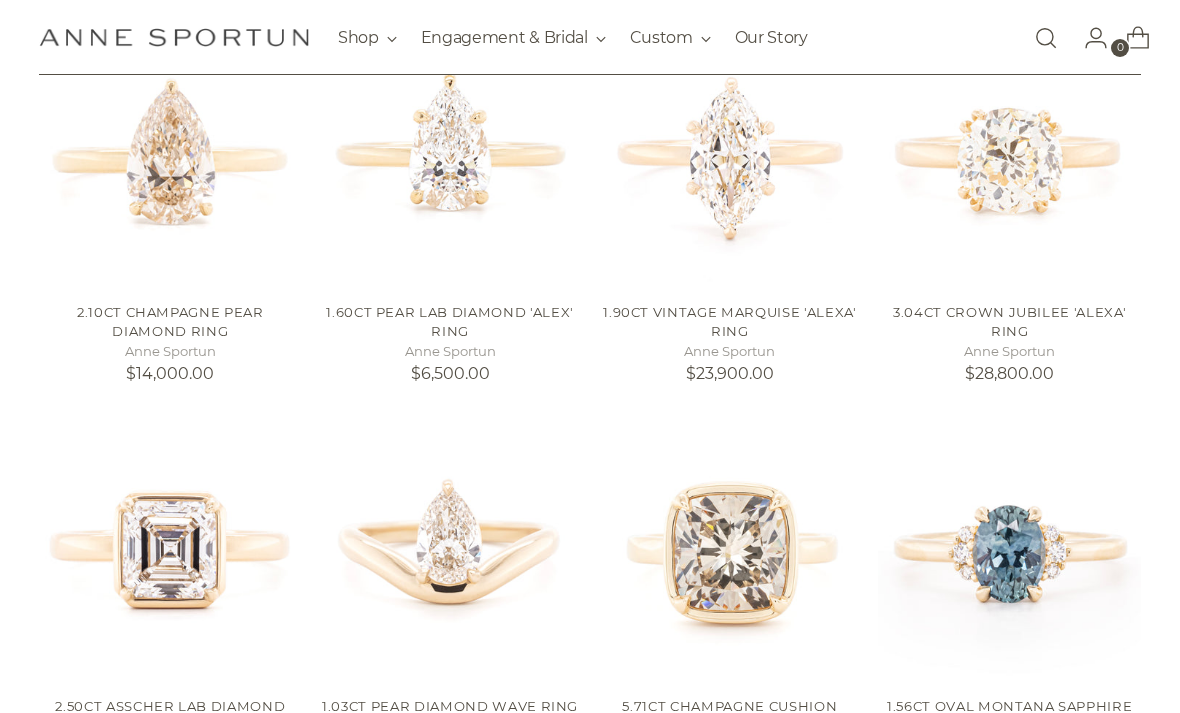click at bounding box center (450, 549) 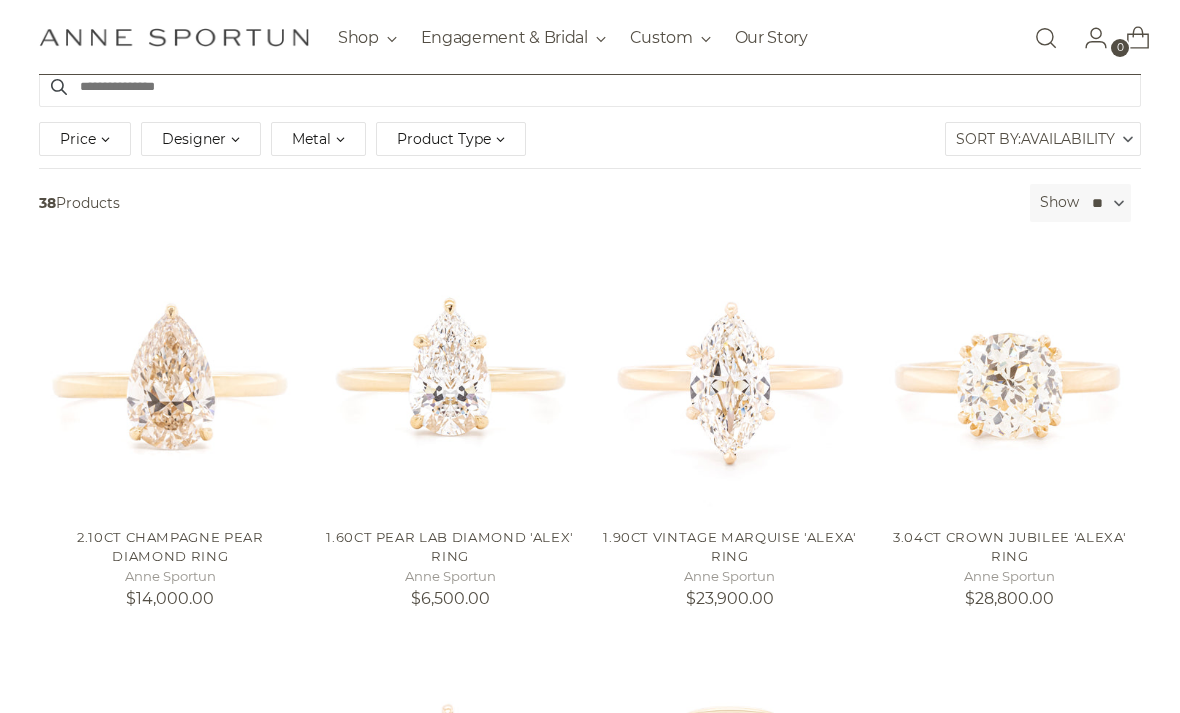 click at bounding box center [1009, 380] 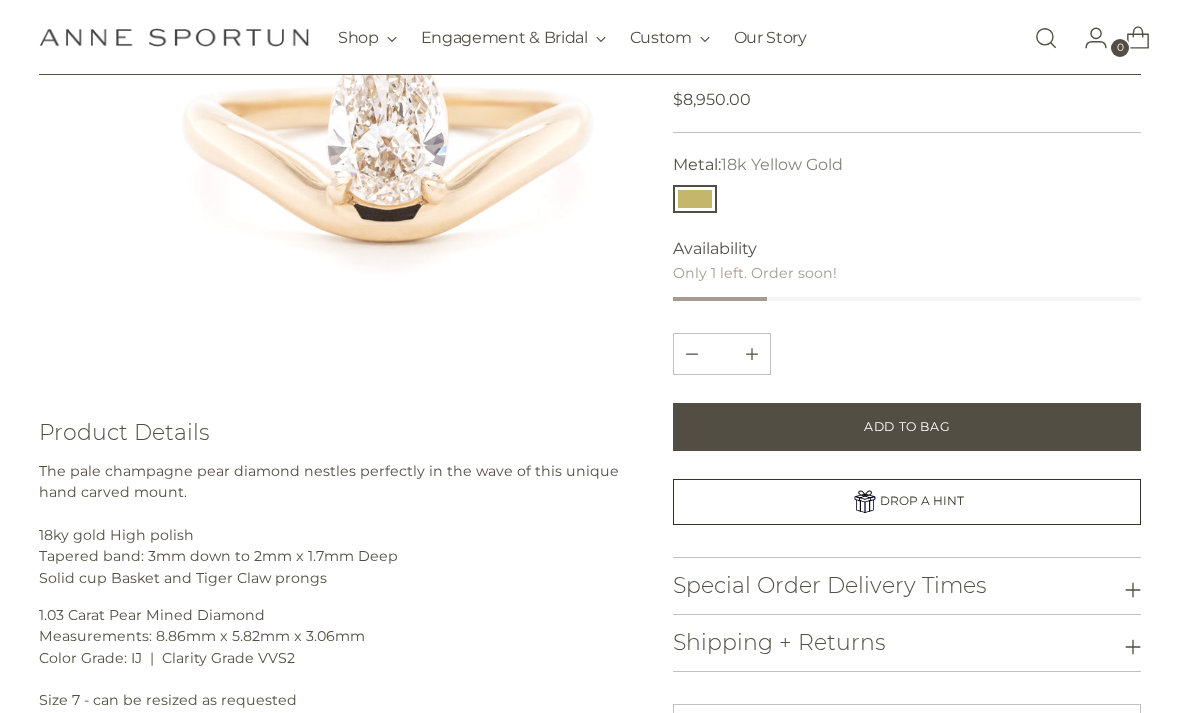 scroll, scrollTop: 0, scrollLeft: 0, axis: both 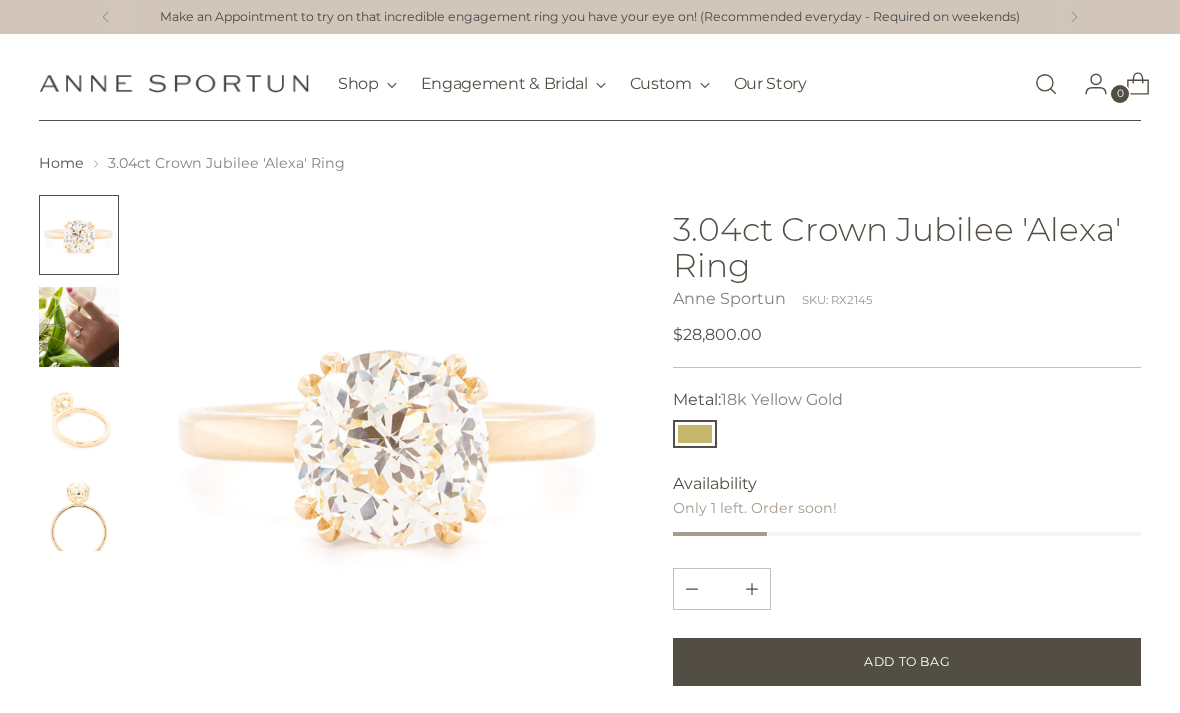 click at bounding box center (1046, 84) 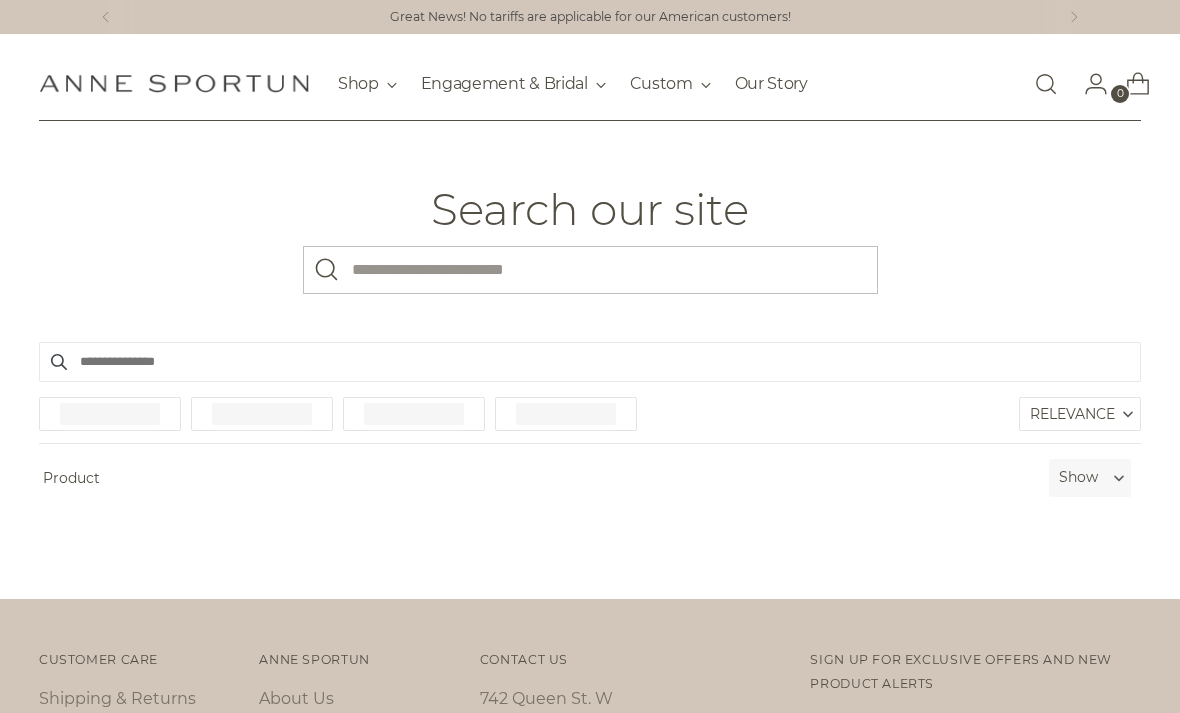 scroll, scrollTop: 0, scrollLeft: 0, axis: both 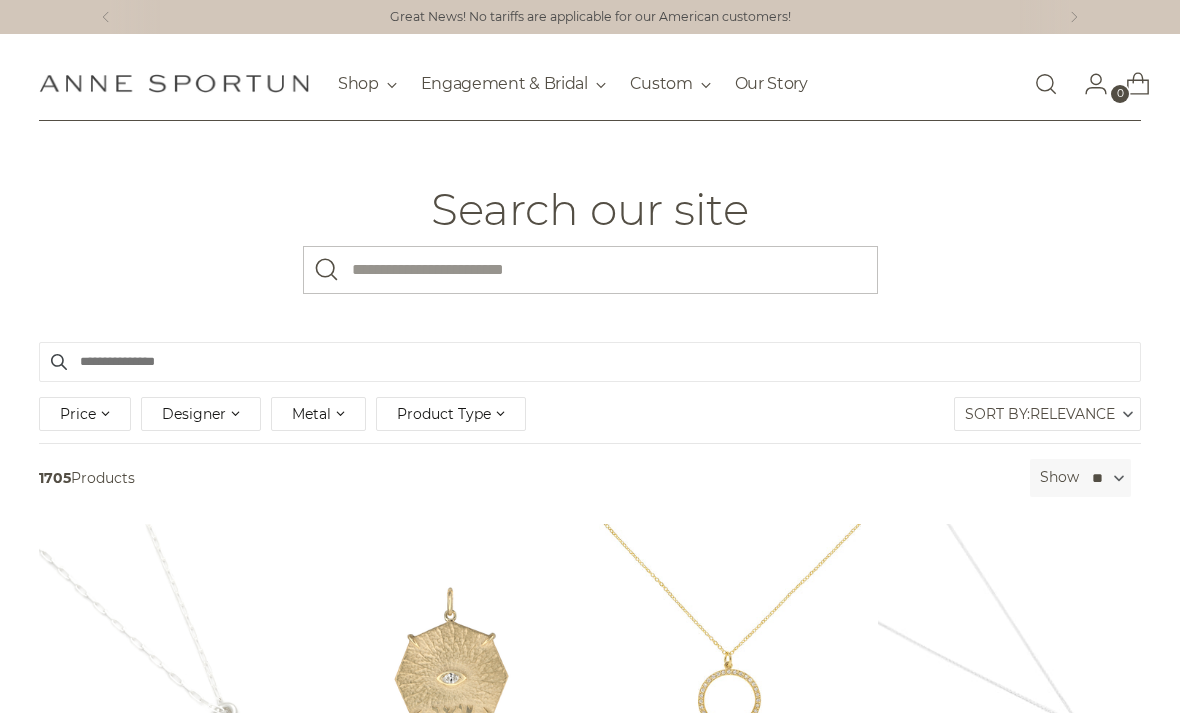 click on "What are you looking for?" at bounding box center [590, 270] 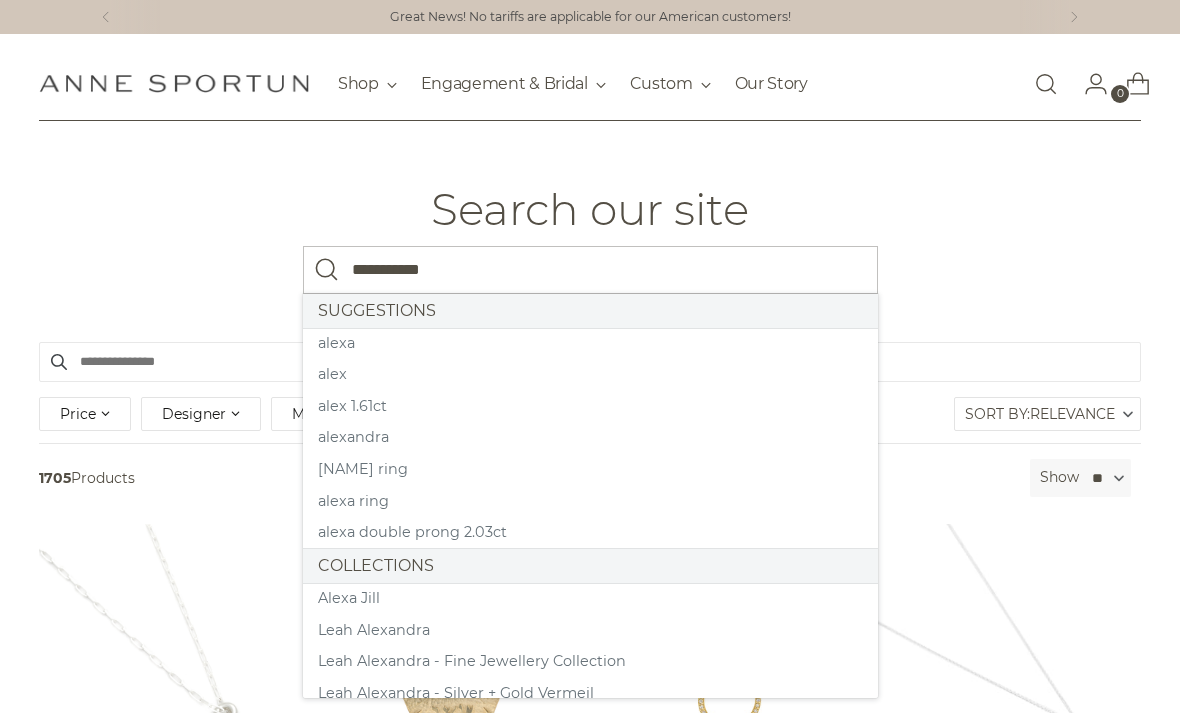 type on "**********" 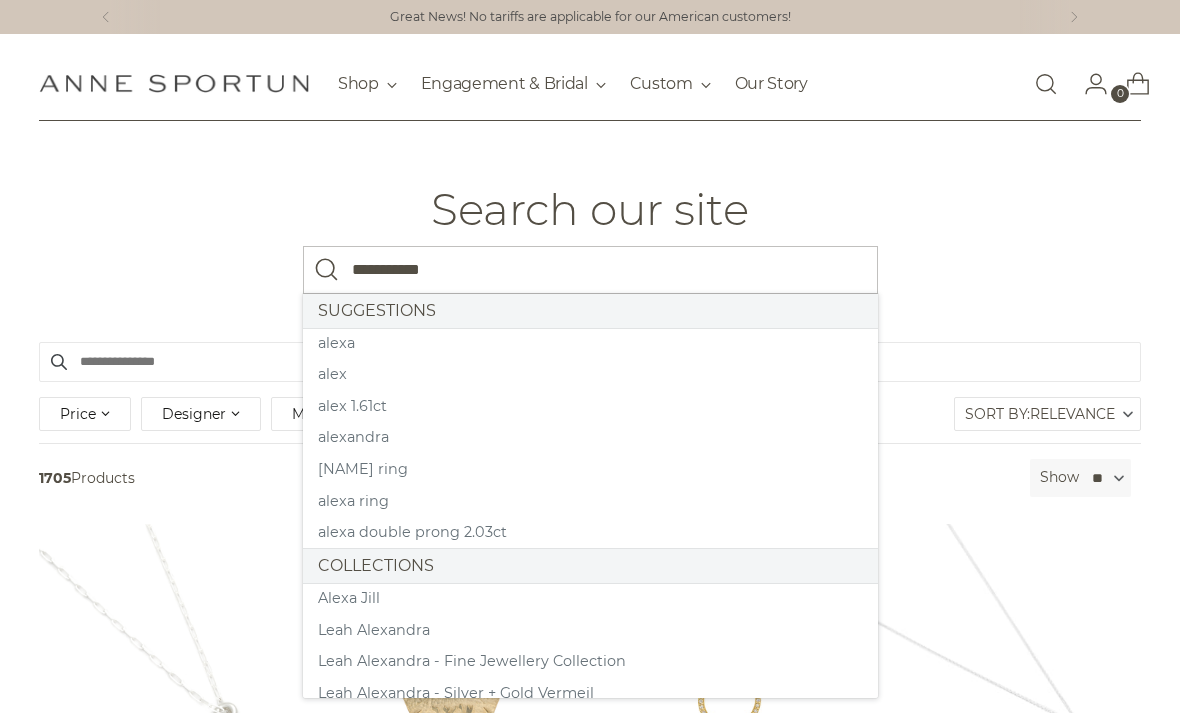 click at bounding box center [327, 270] 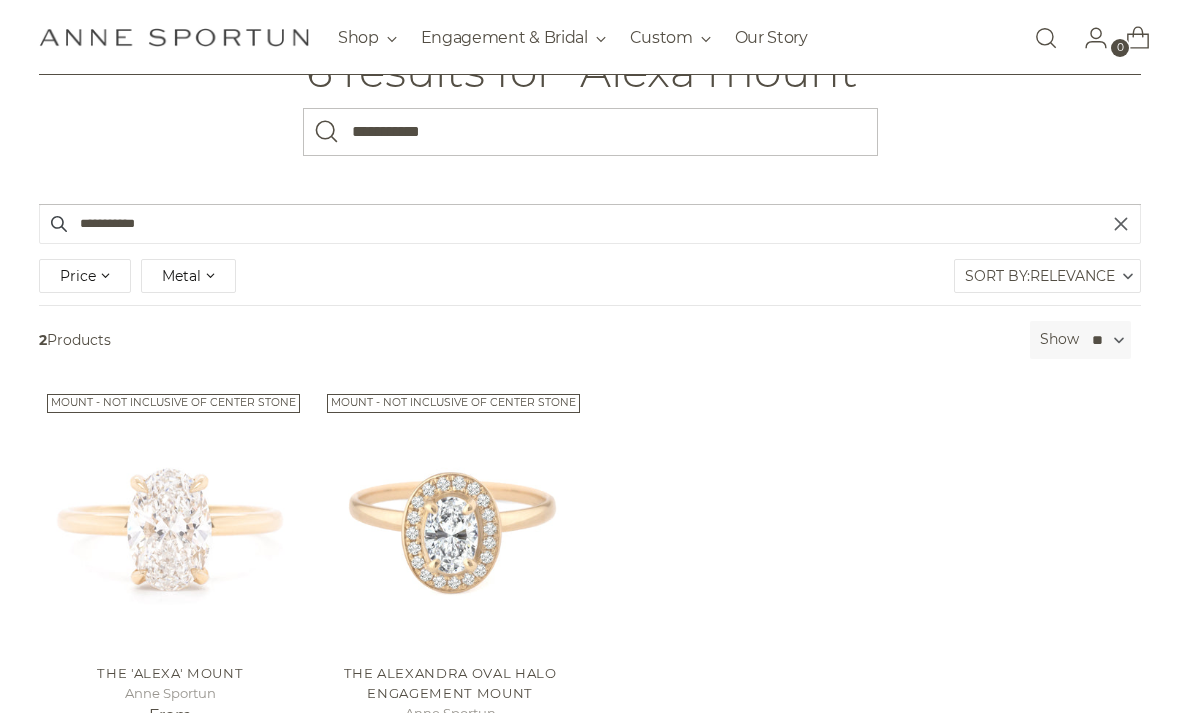 scroll, scrollTop: 138, scrollLeft: 0, axis: vertical 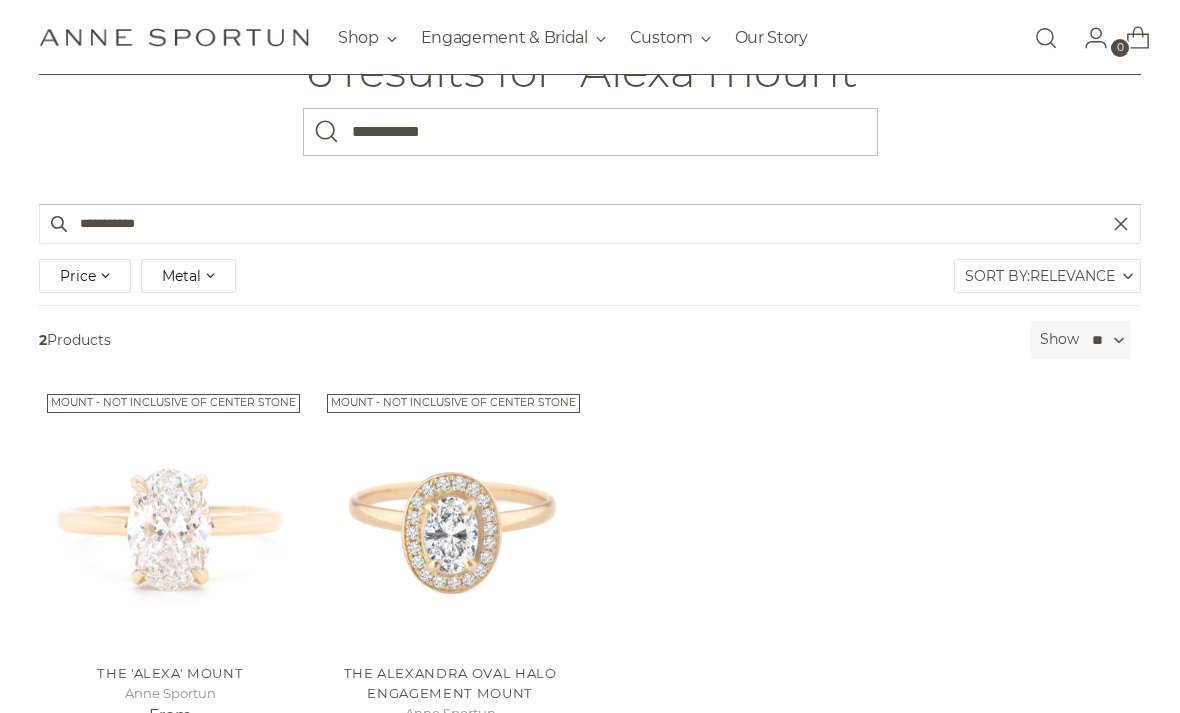click at bounding box center [170, 517] 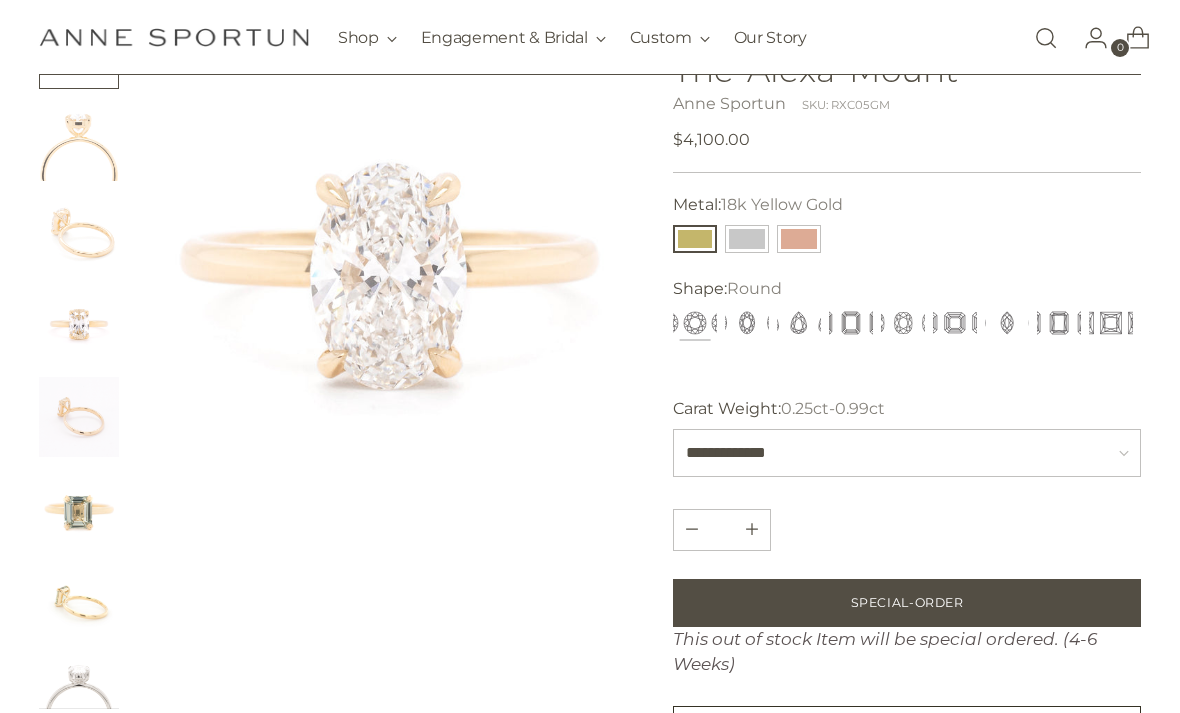scroll, scrollTop: 189, scrollLeft: 0, axis: vertical 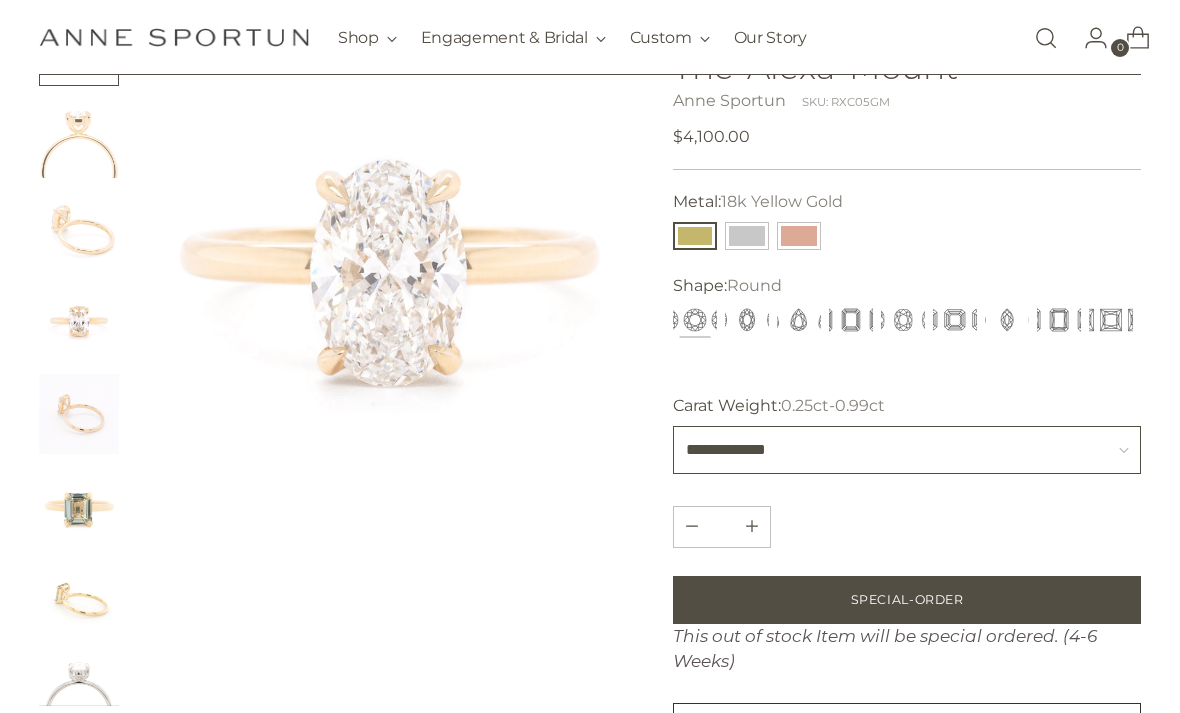 click on "**********" at bounding box center [907, 450] 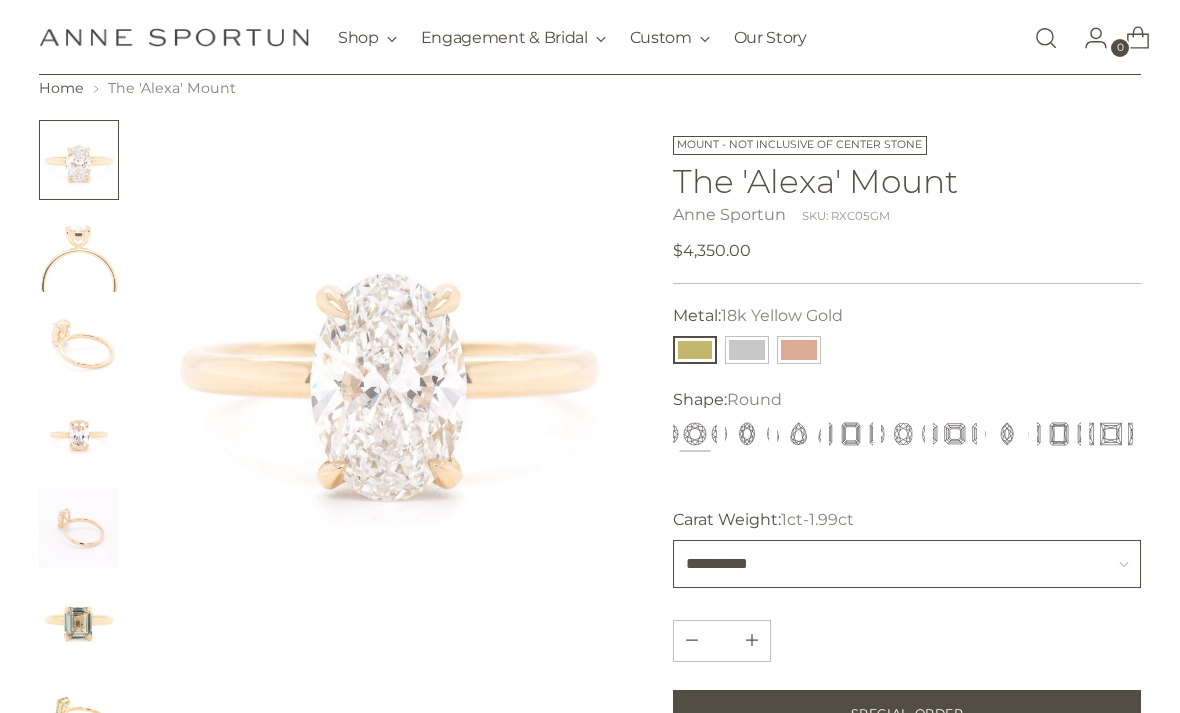scroll, scrollTop: 66, scrollLeft: 0, axis: vertical 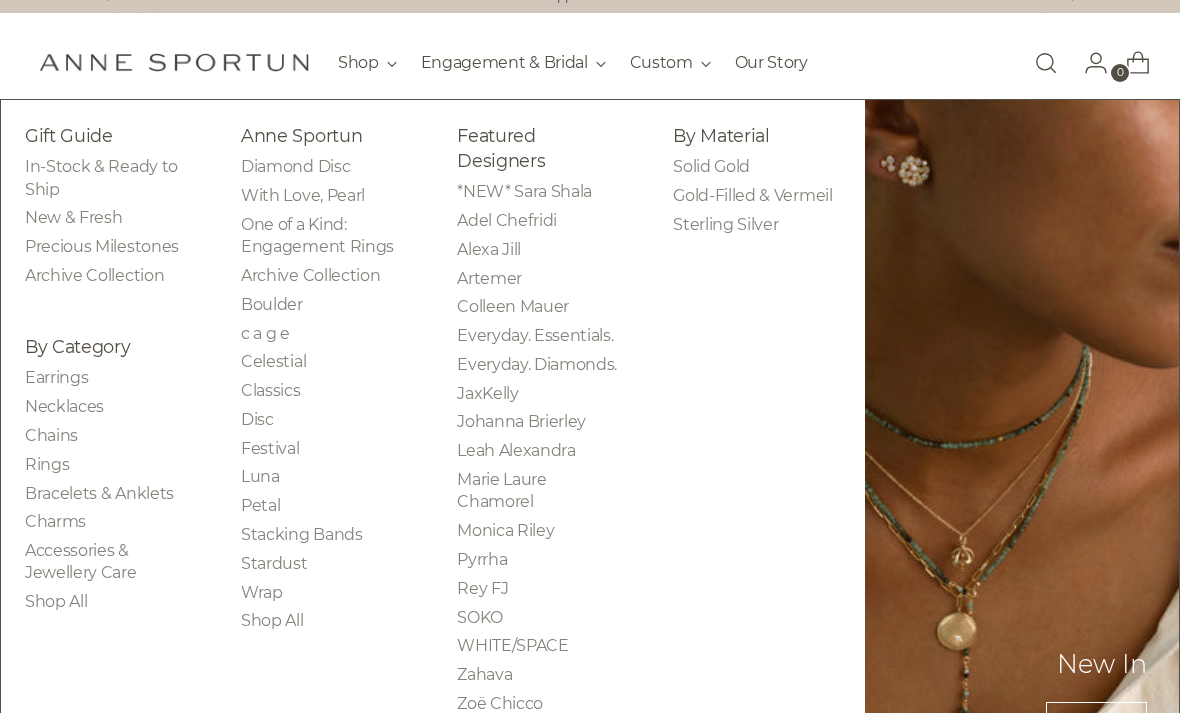 click on "Anne Sportun" at bounding box center (301, 135) 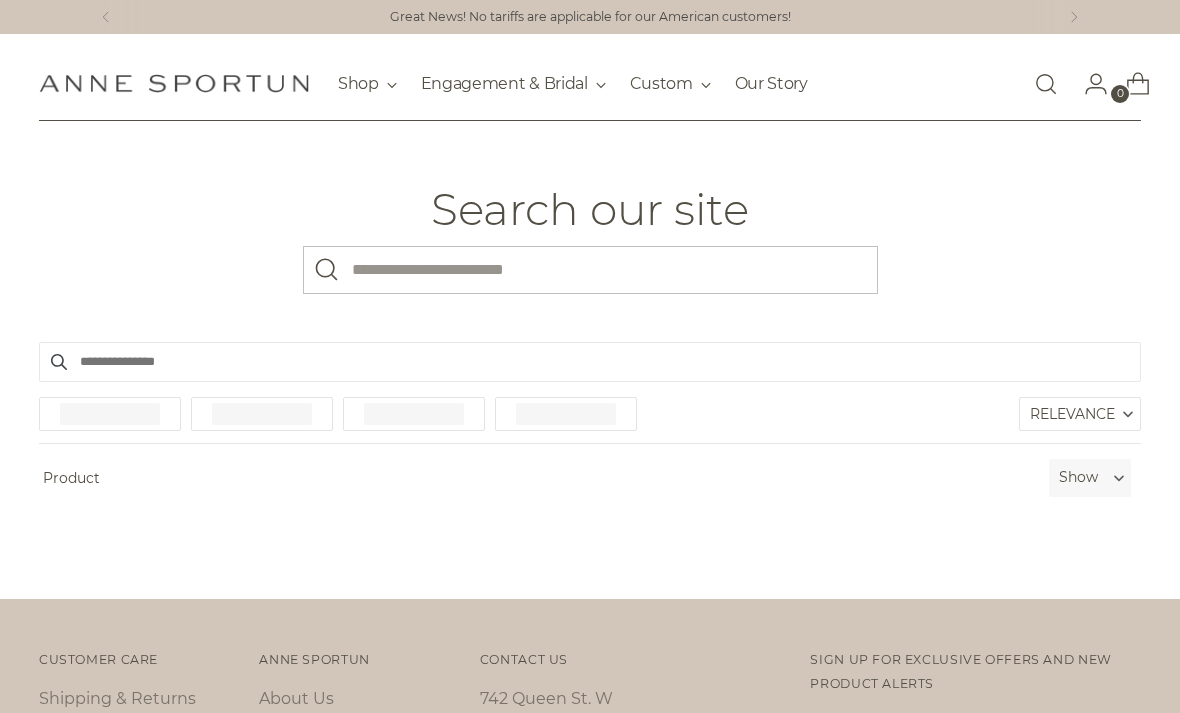 scroll, scrollTop: 0, scrollLeft: 0, axis: both 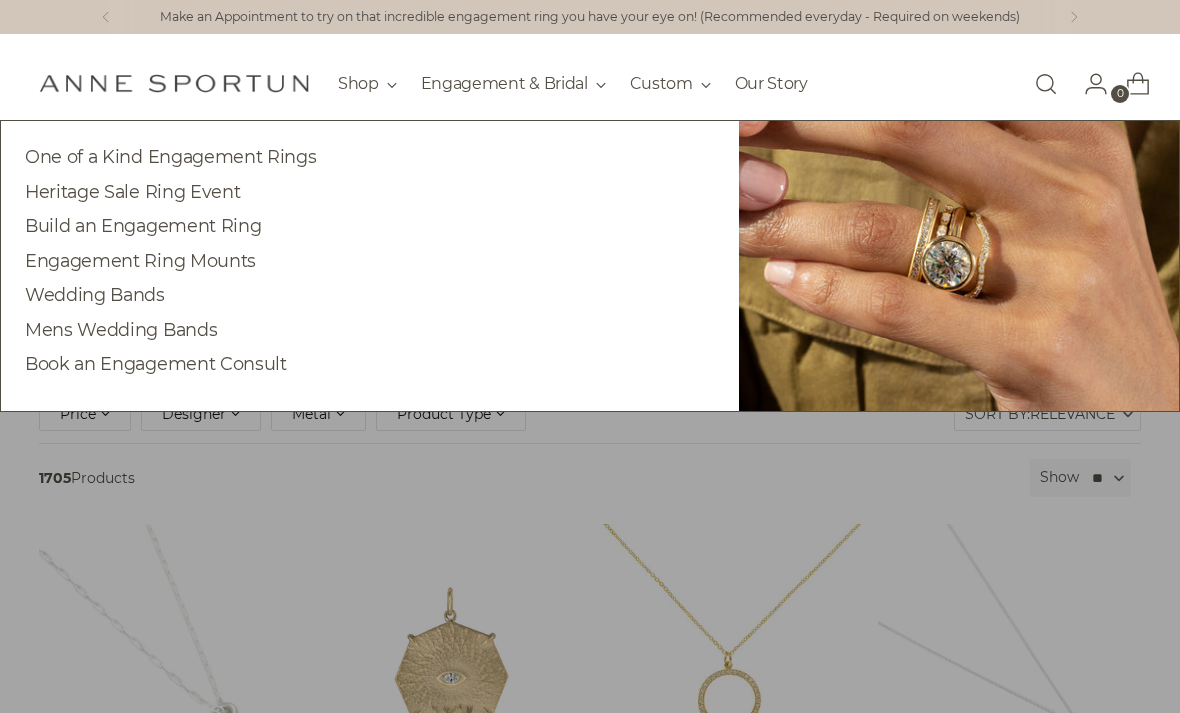 click on "One of a Kind Engagement Rings" at bounding box center (170, 156) 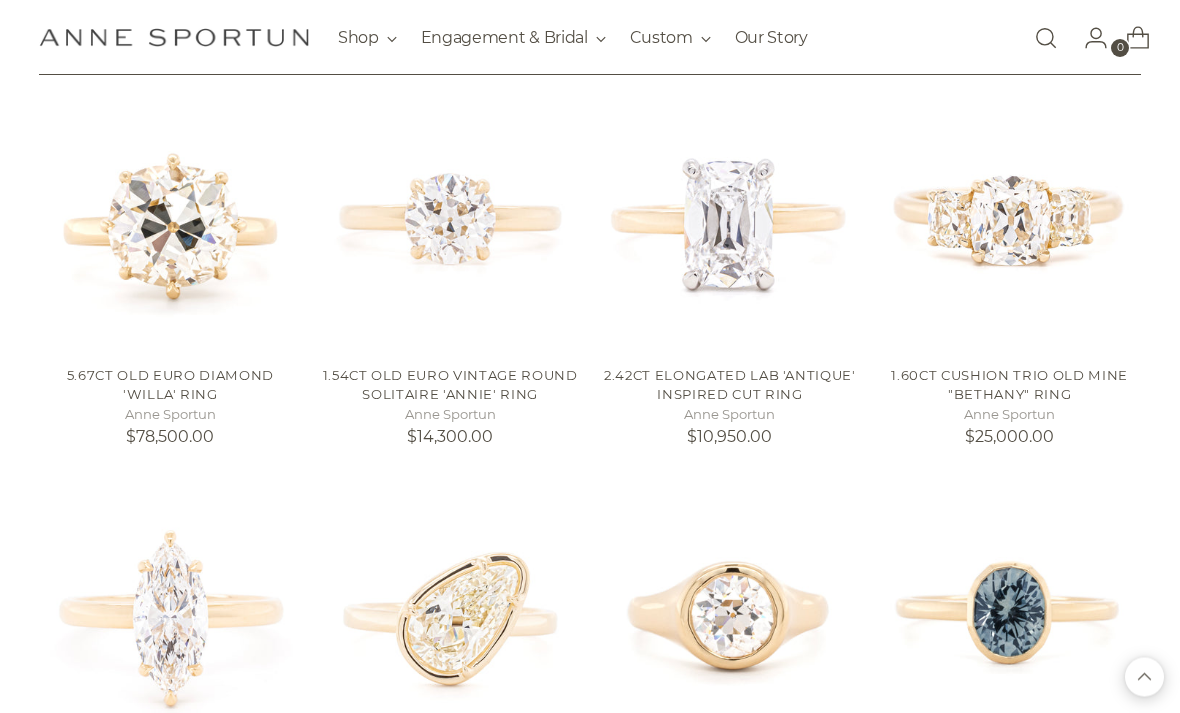 scroll, scrollTop: 1182, scrollLeft: 0, axis: vertical 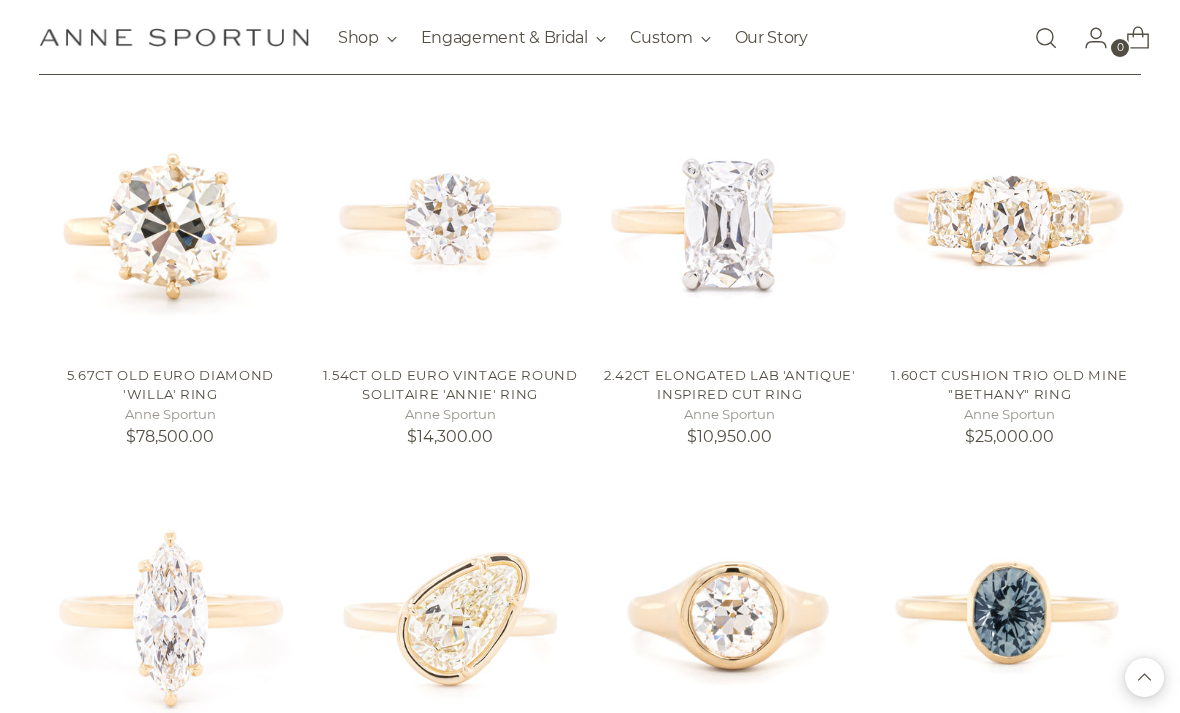 click at bounding box center [450, 218] 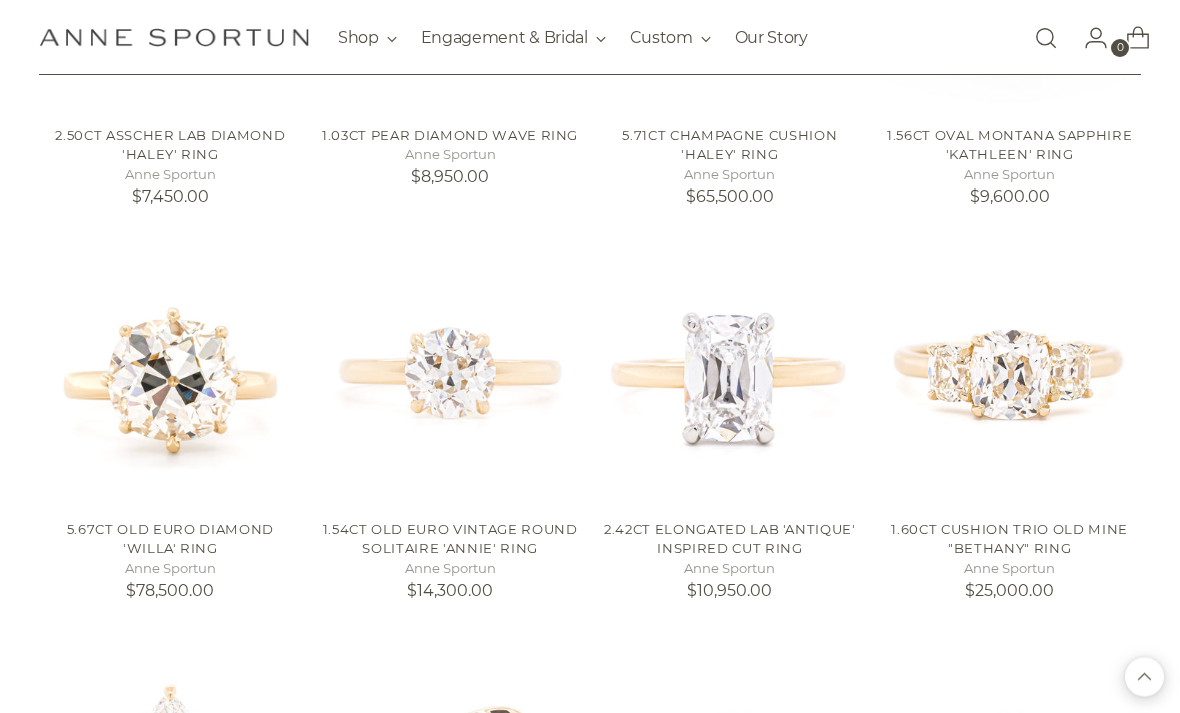scroll, scrollTop: 1028, scrollLeft: 0, axis: vertical 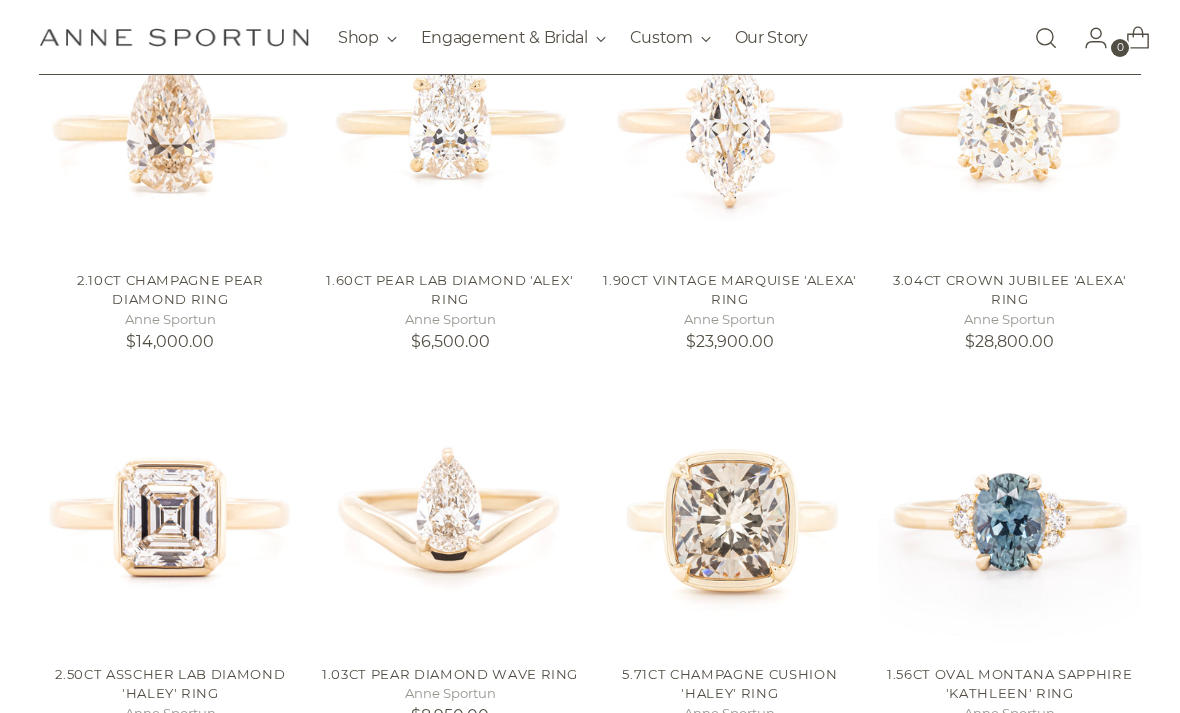 click at bounding box center [450, 517] 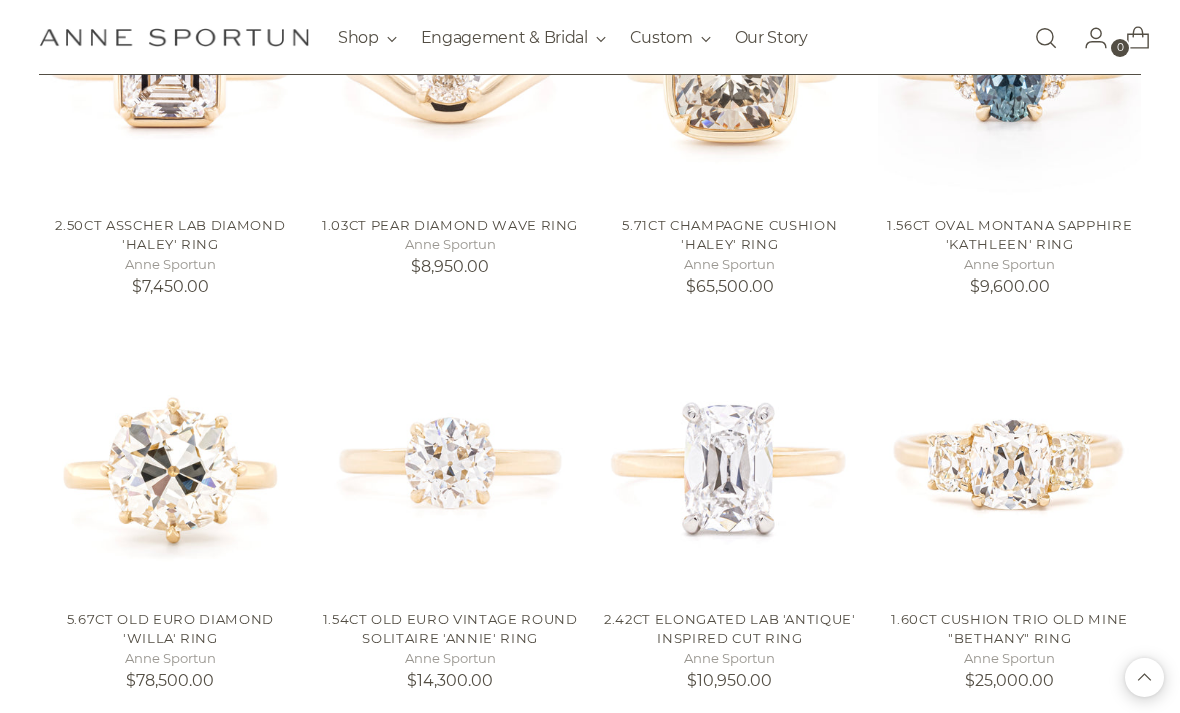 scroll, scrollTop: 939, scrollLeft: 0, axis: vertical 